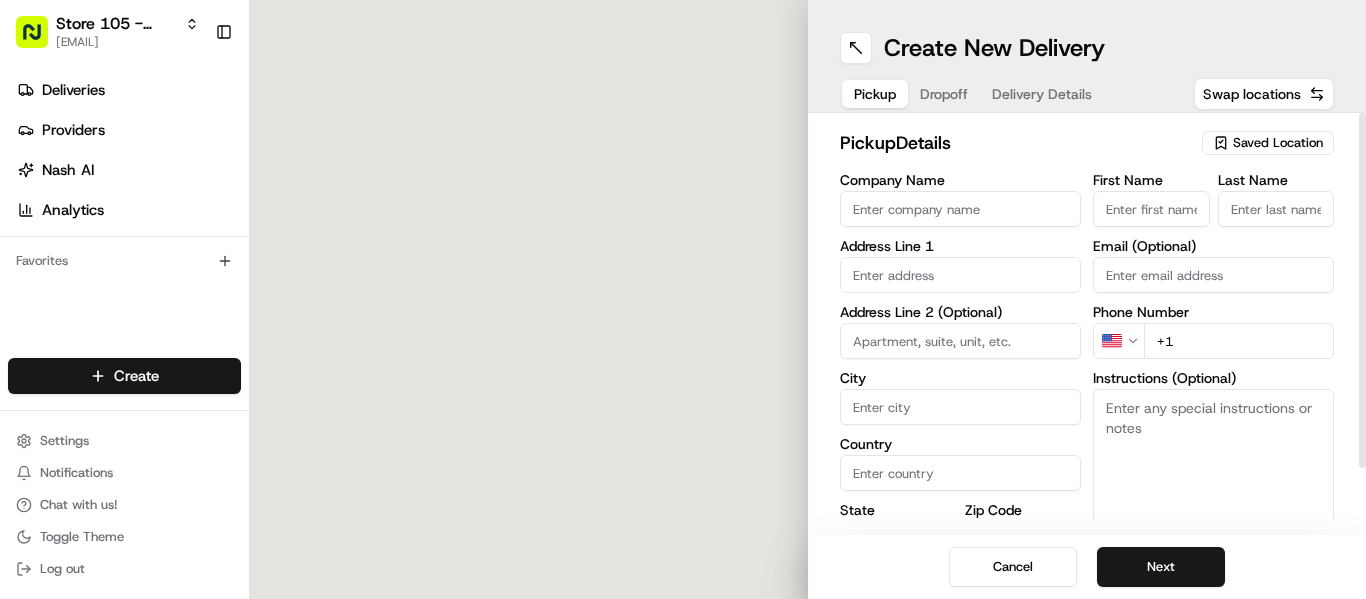 scroll, scrollTop: 0, scrollLeft: 0, axis: both 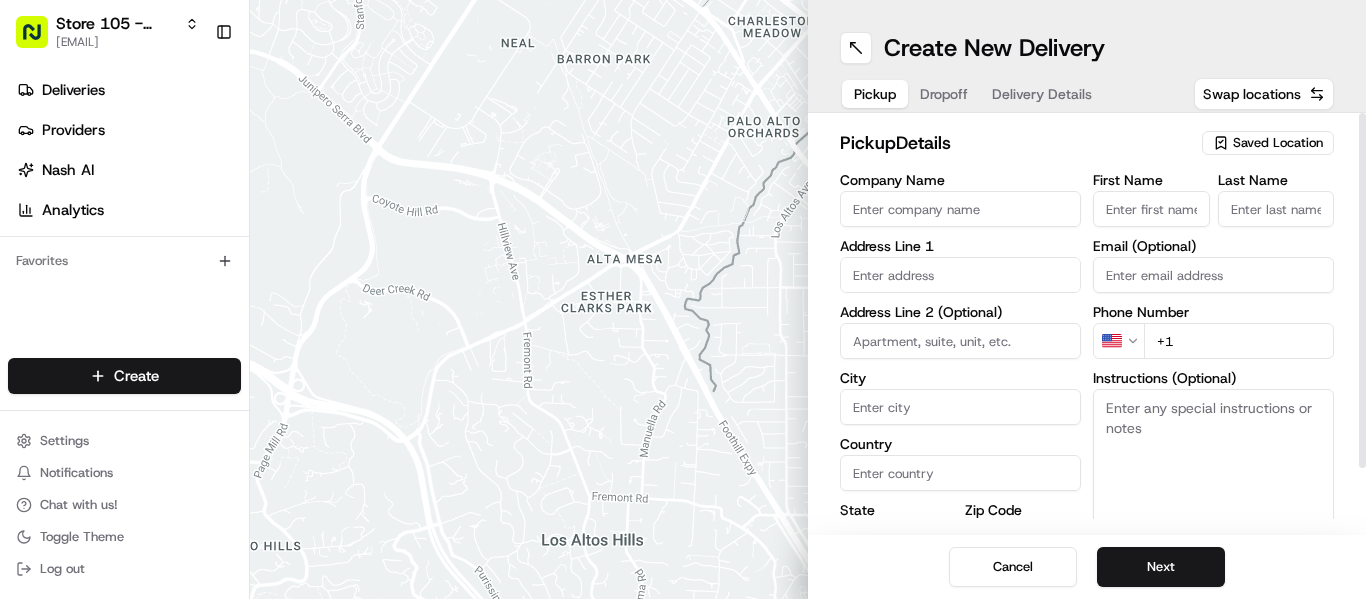 click on "Saved Location" at bounding box center [1278, 143] 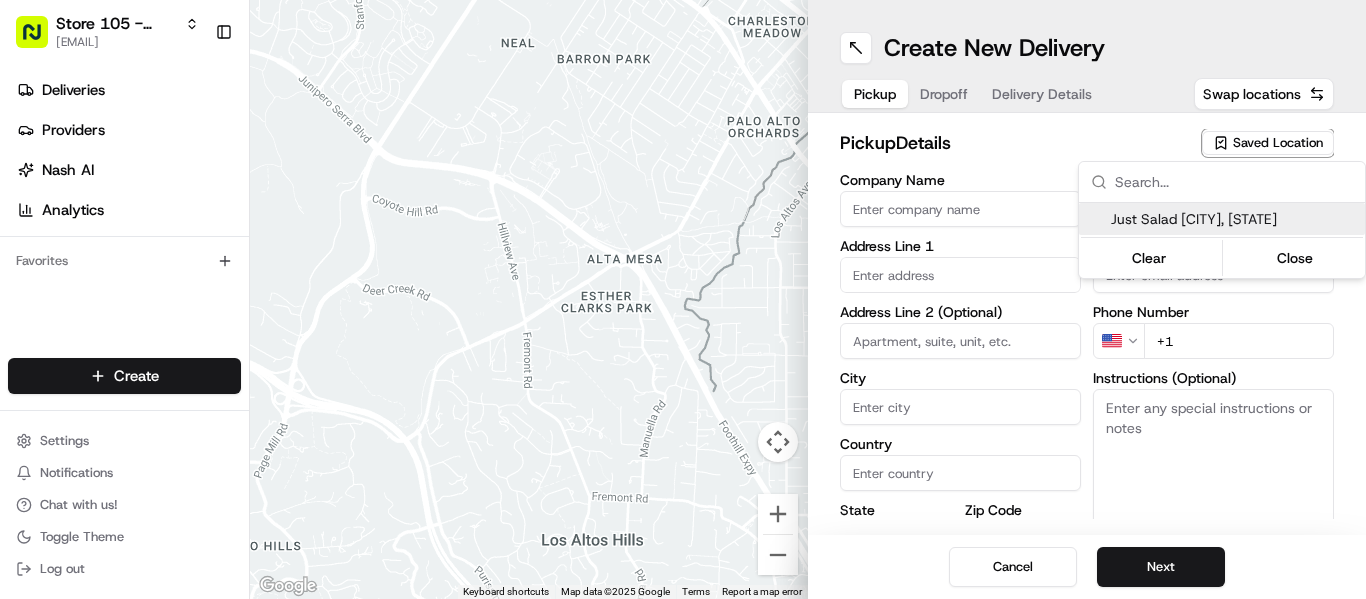 click on "Just Salad Plainview, NY" at bounding box center [1234, 219] 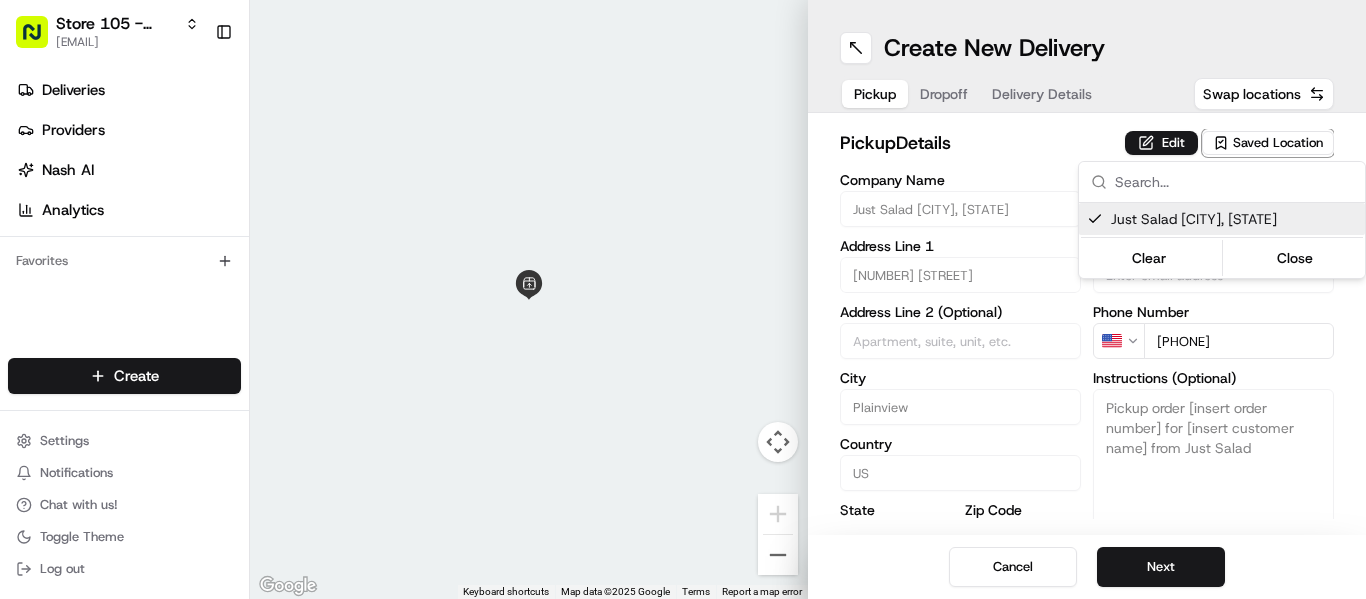 click on "Store 105 - Plainview (Just Salad) mrivera@justsalad.com Toggle Sidebar Deliveries Providers Nash AI Analytics Favorites Main Menu Members & Organization Organization Users Roles Preferences Customization Tracking Orchestration Automations Locations Pickup Locations Dropoff Locations Billing Billing Refund Requests Integrations Notification Triggers Webhooks API Keys Request Logs Create Settings Notifications Chat with us! Toggle Theme Log out ← Move left → Move right ↑ Move up ↓ Move down + Zoom in - Zoom out Home Jump left by 75% End Jump right by 75% Page Up Jump up by 75% Page Down Jump down by 75% Keyboard shortcuts Map Data Map data ©2025 Google Map data ©2025 Google 2 m  Click to toggle between metric and imperial units Terms Report a map error Create New Delivery Pickup Dropoff Delivery Details Swap locations pickup  Details  Edit Saved Location Company Name Just Salad Plainview, NY Address Line 1 373 S Oyster Bay Rd Address Line 2 (Optional) City Plainview Country US State" at bounding box center [683, 299] 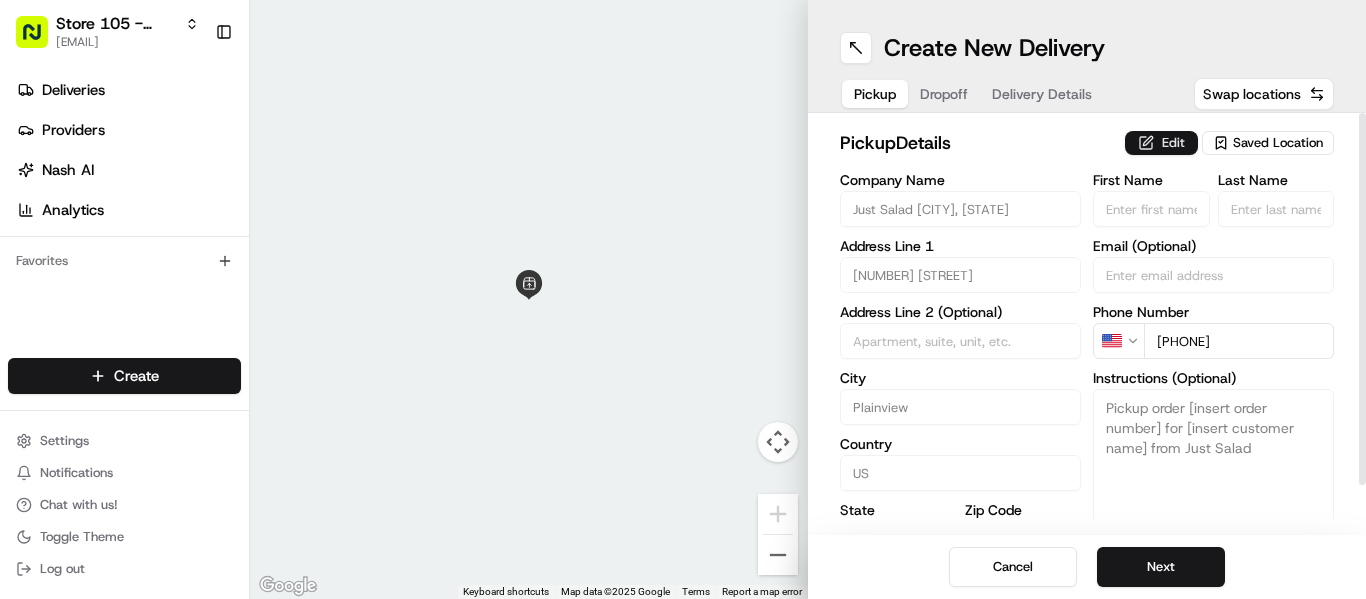 click on "Edit" at bounding box center (1161, 143) 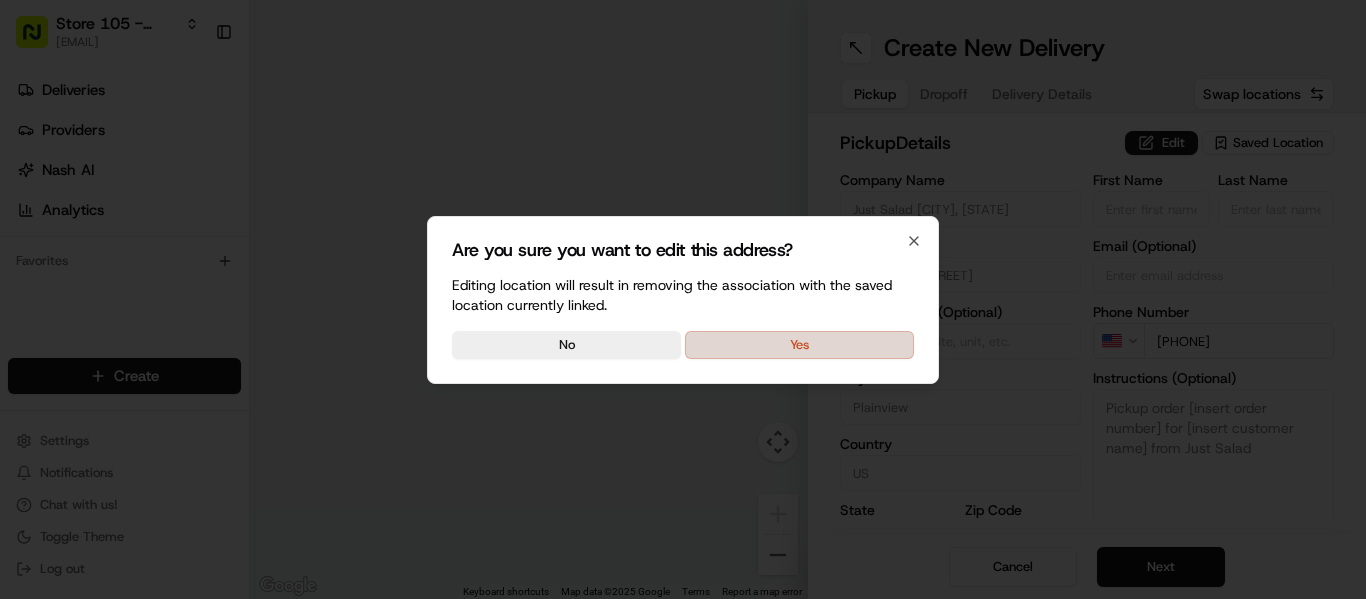 click on "Yes" at bounding box center [799, 345] 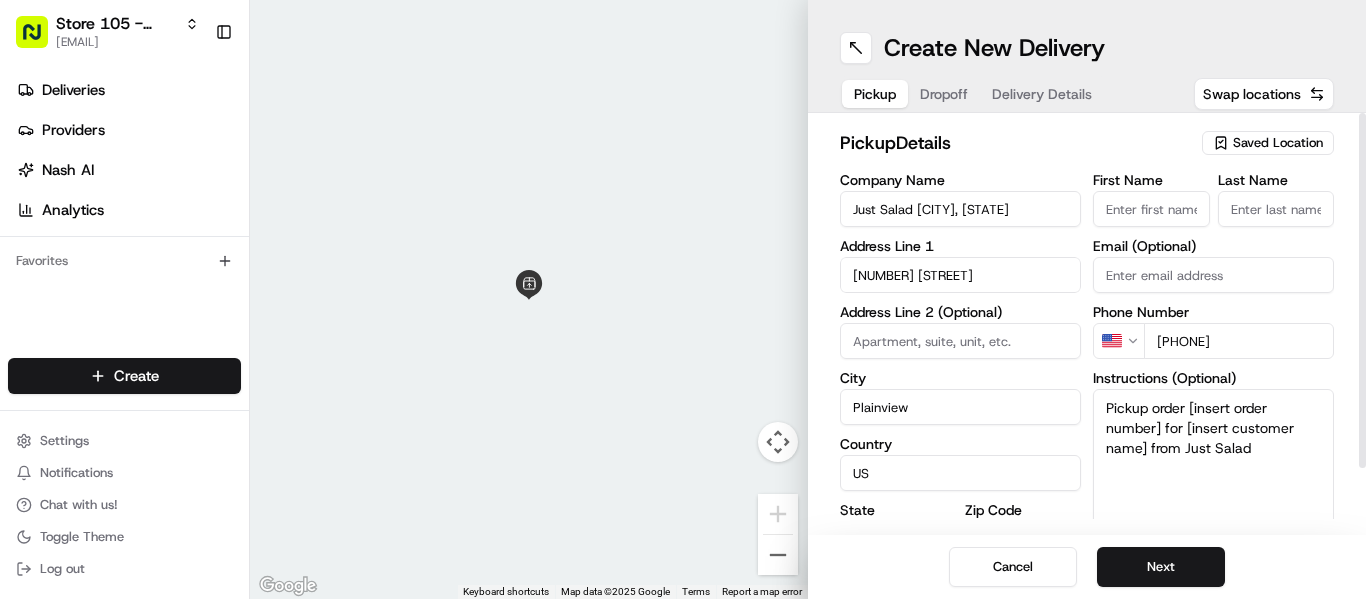 click on "Pickup order [insert order number] for [insert customer name] from Just Salad" at bounding box center (1213, 464) 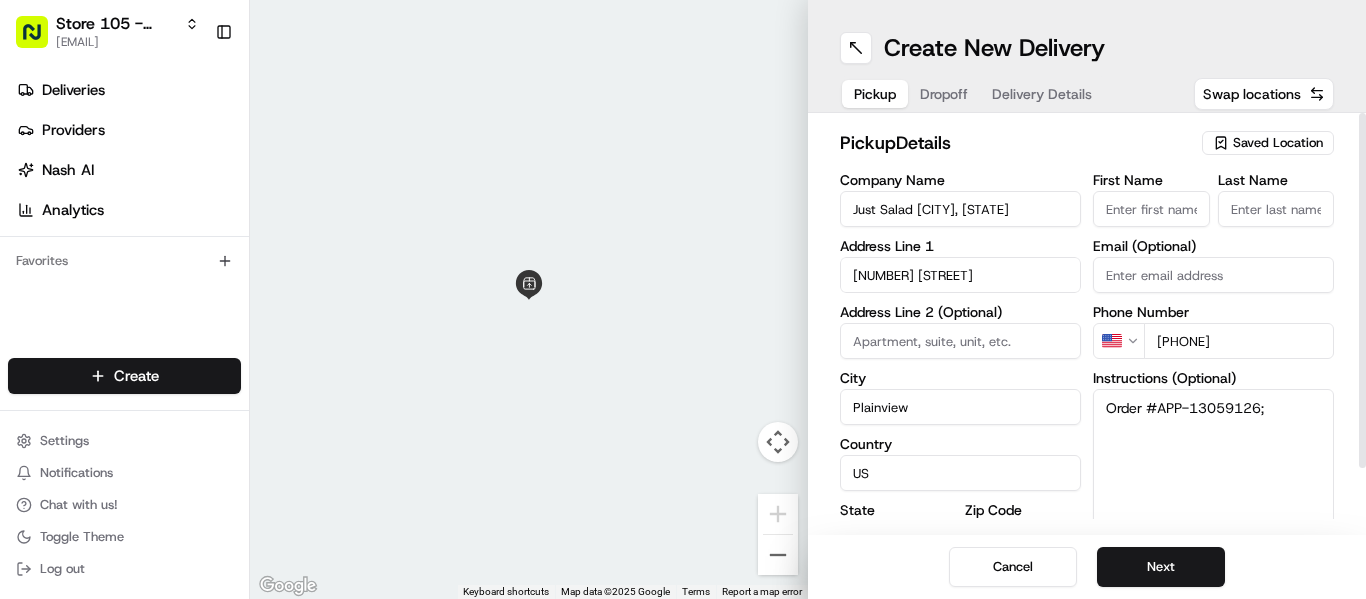 type on "Order #APP-13059126;" 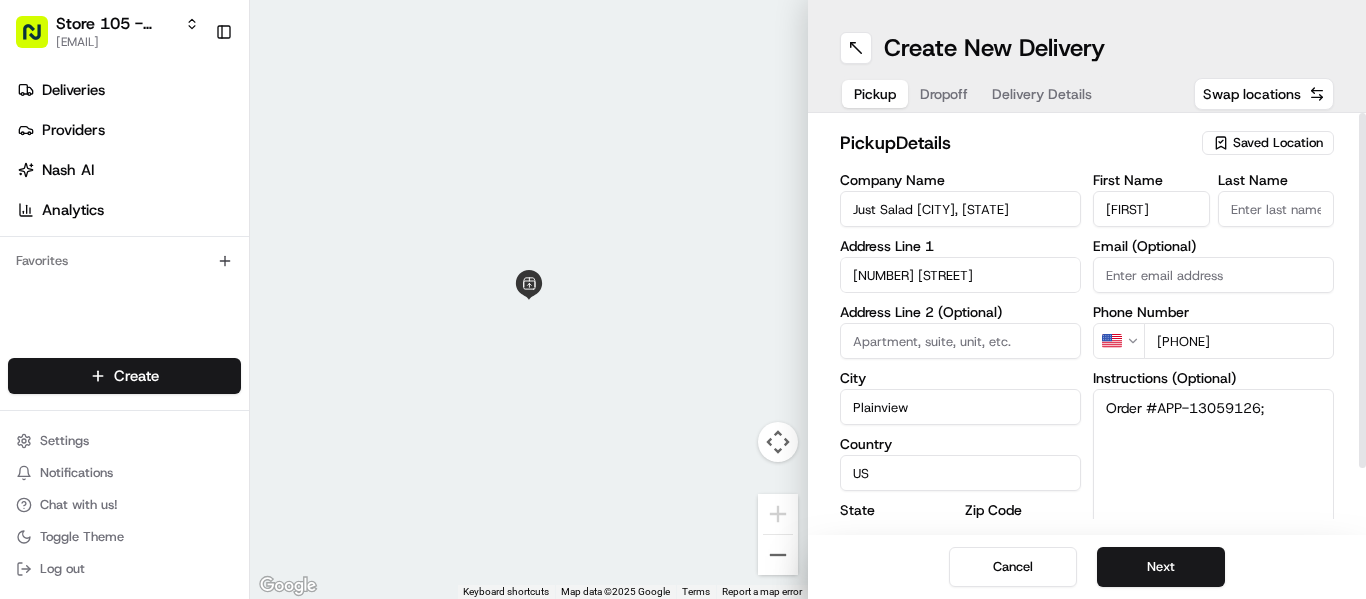 type on "Nadine" 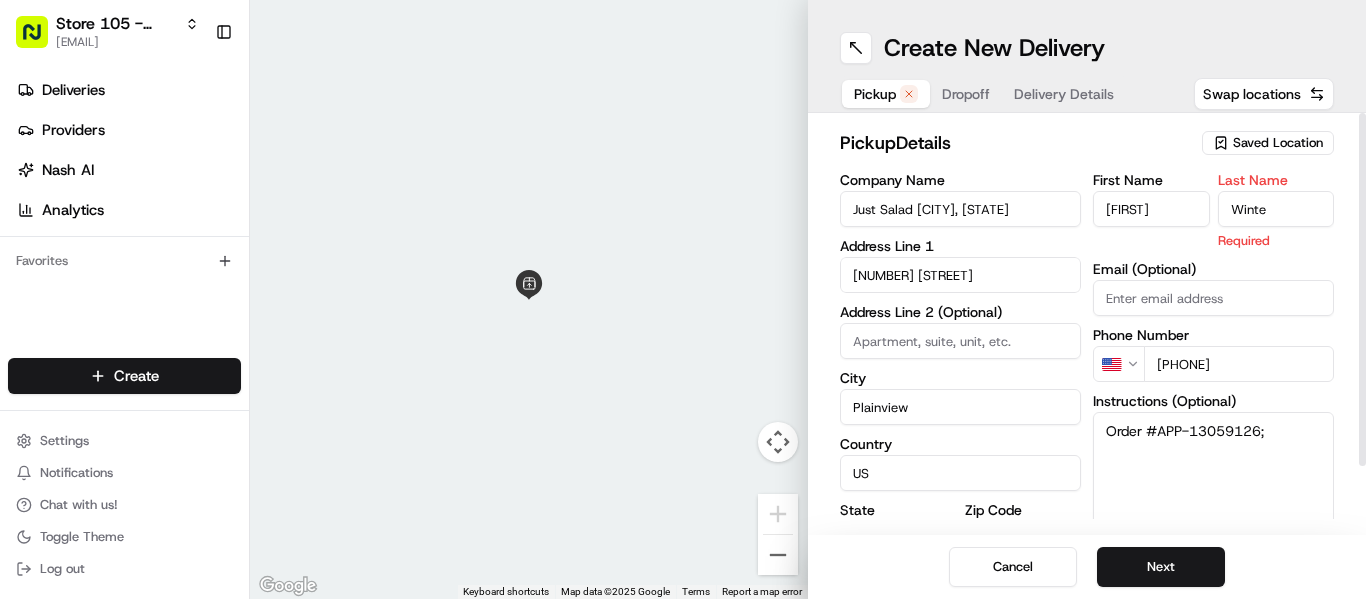 type on "Winter" 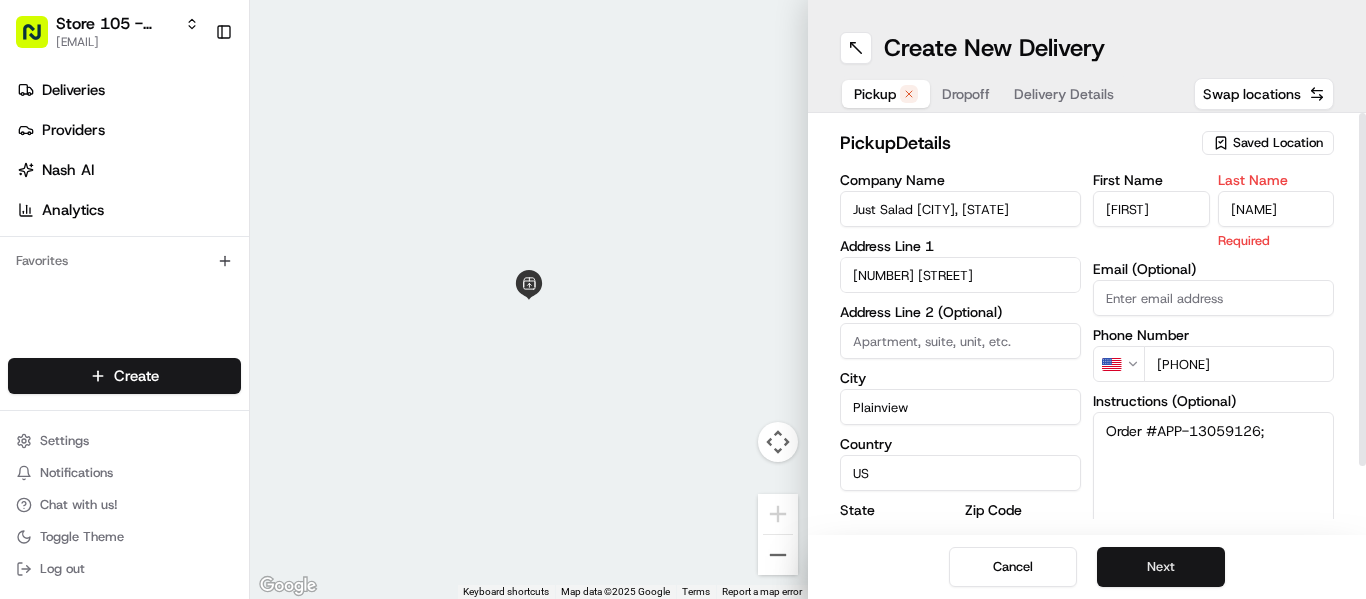 click on "Next" at bounding box center [1161, 567] 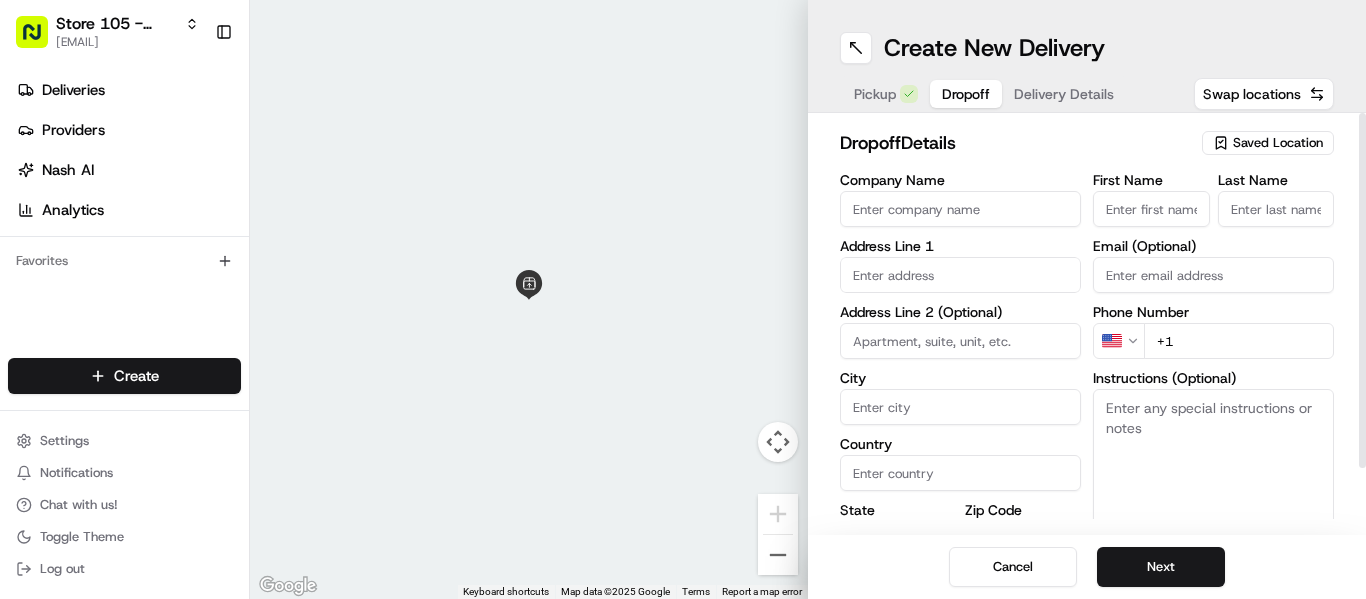 click on "First Name" at bounding box center (1151, 209) 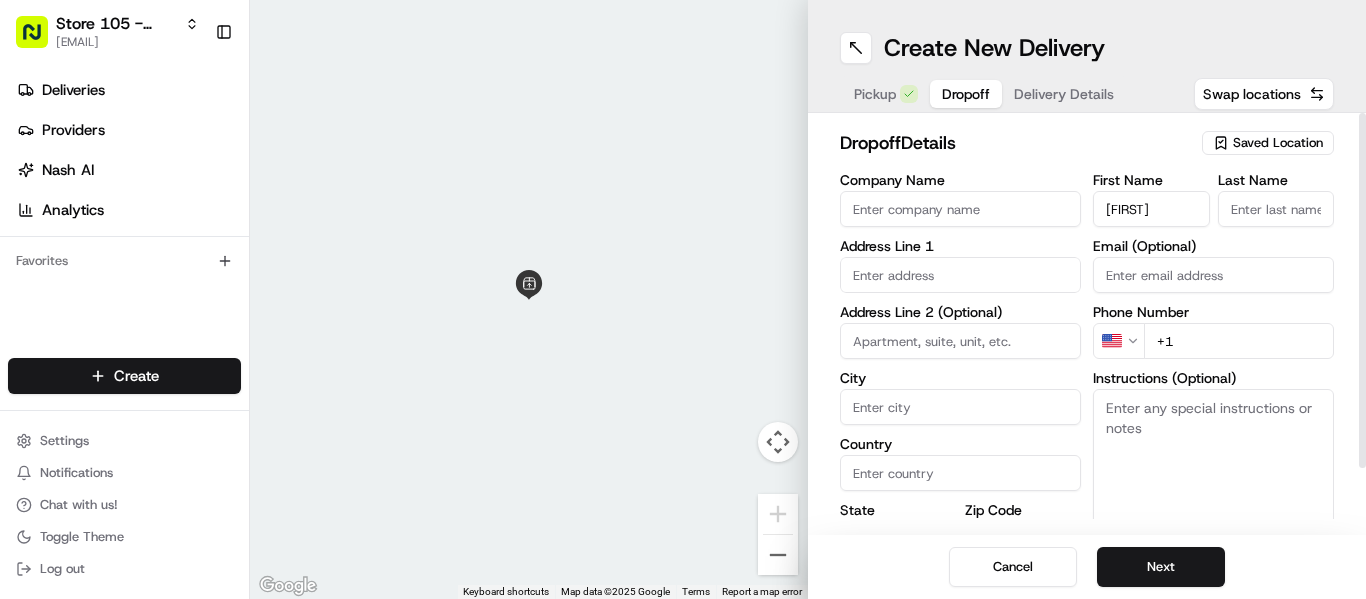 type on "Nadine" 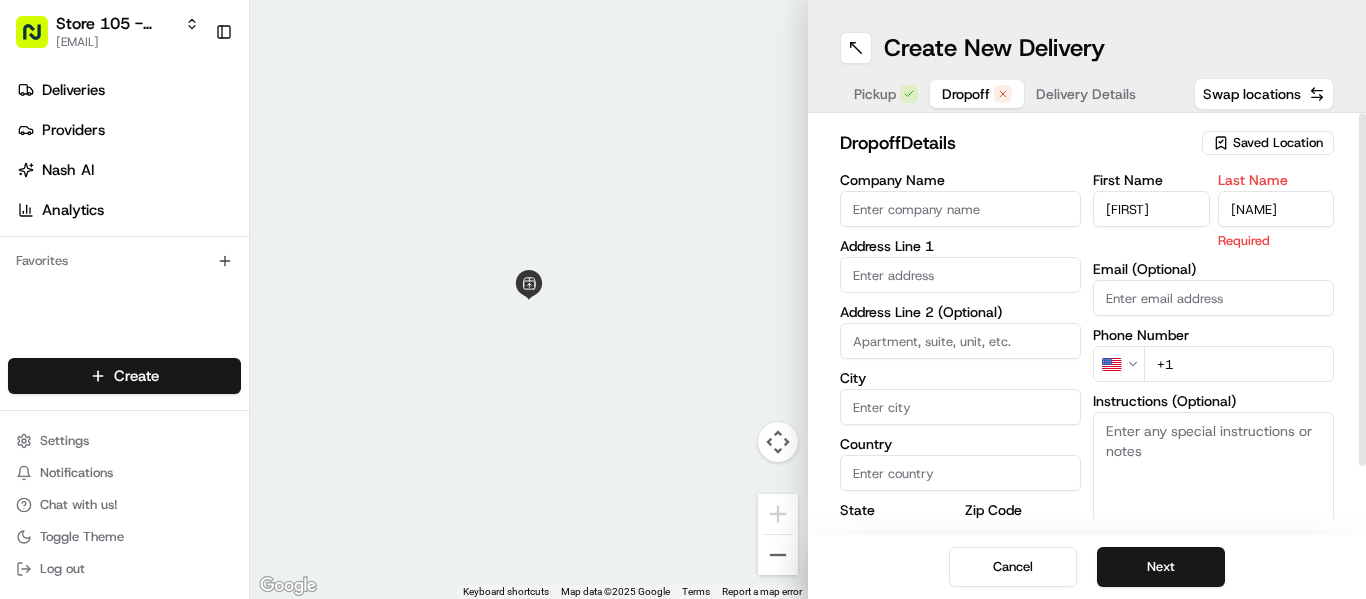 type on "Winter" 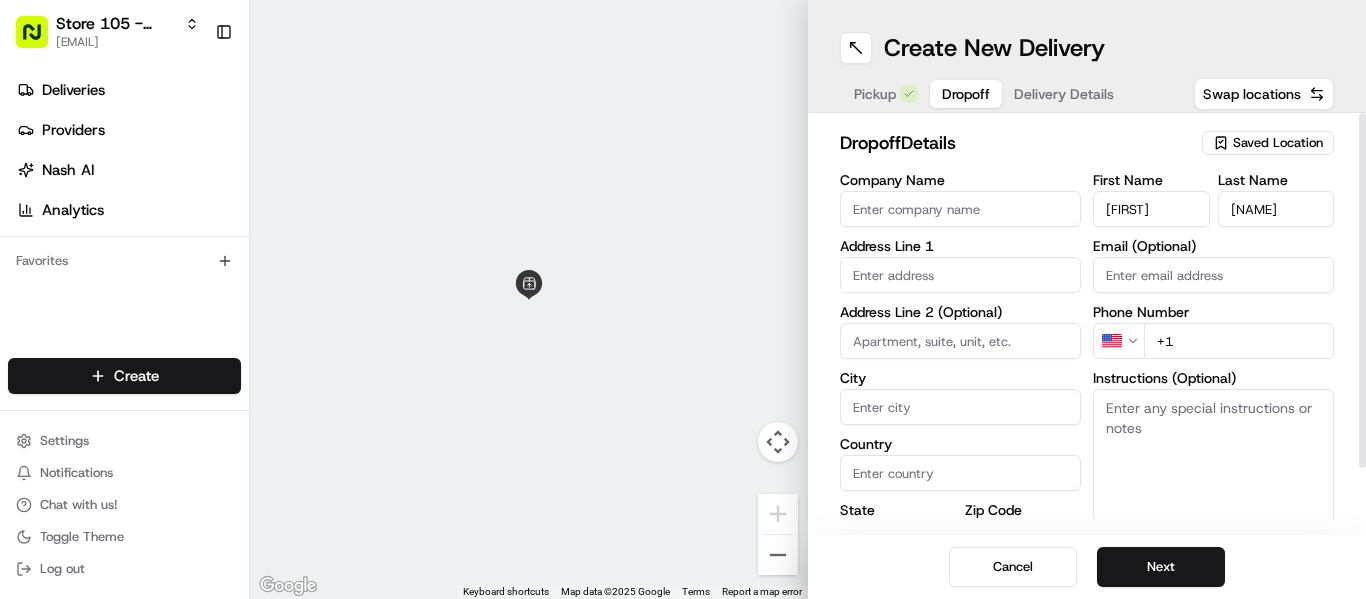 click on "+1" at bounding box center (1239, 341) 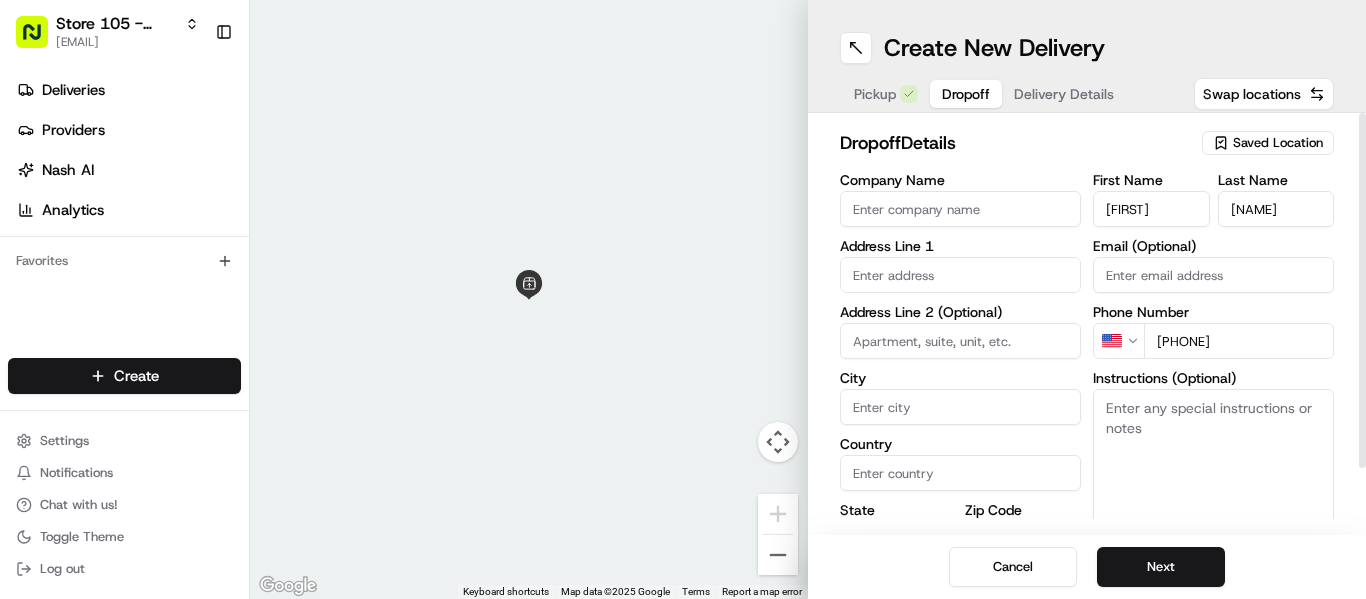 type on "+1 917 783 3892" 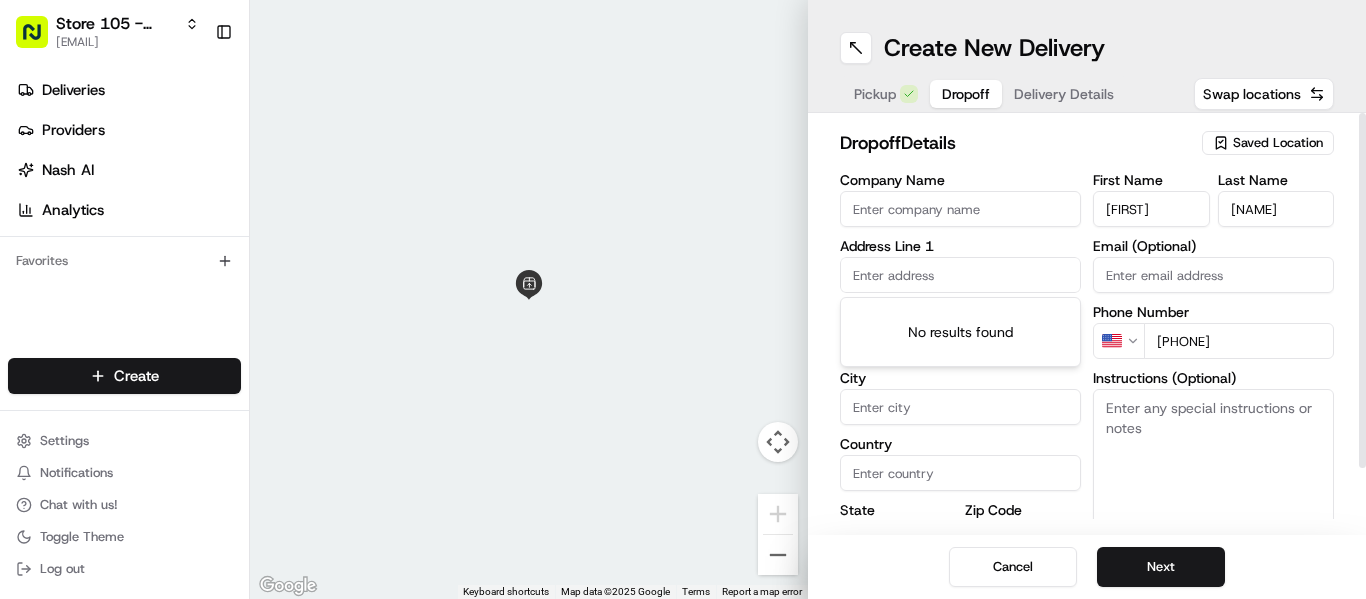click at bounding box center [960, 275] 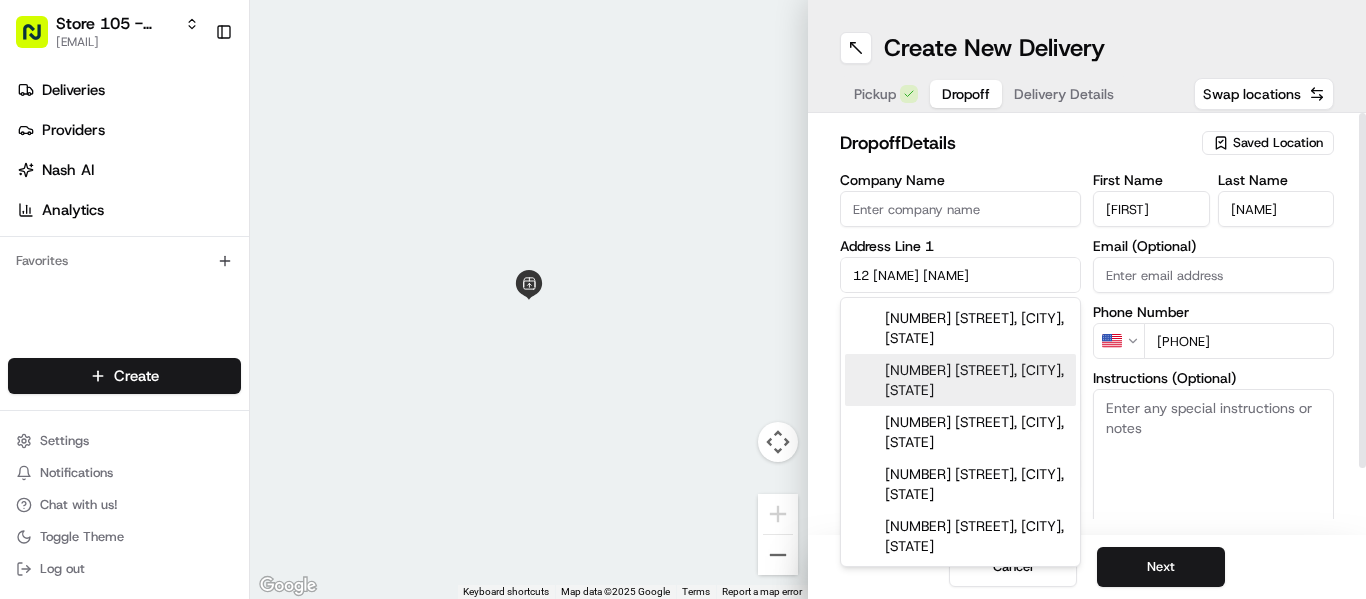 click on "12 Barry Lane, Syosset, NY" at bounding box center [960, 380] 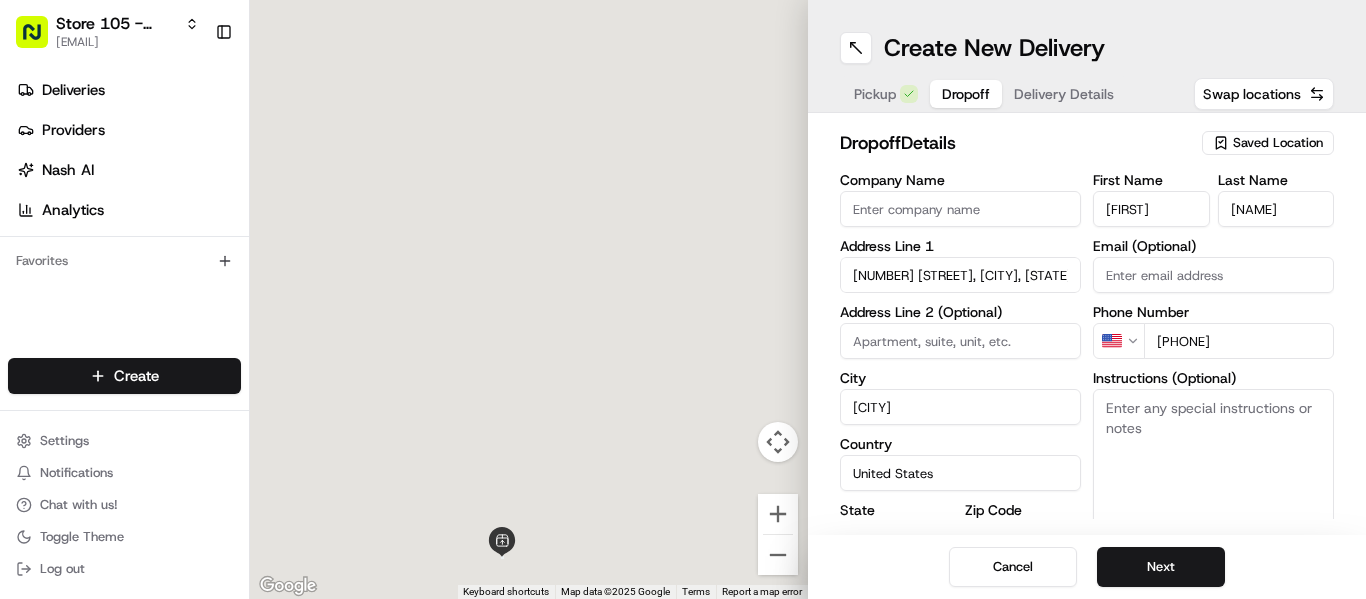 type on "[NUMBER] [STREET], [CITY], [STATE] [POSTAL_CODE], [COUNTRY]" 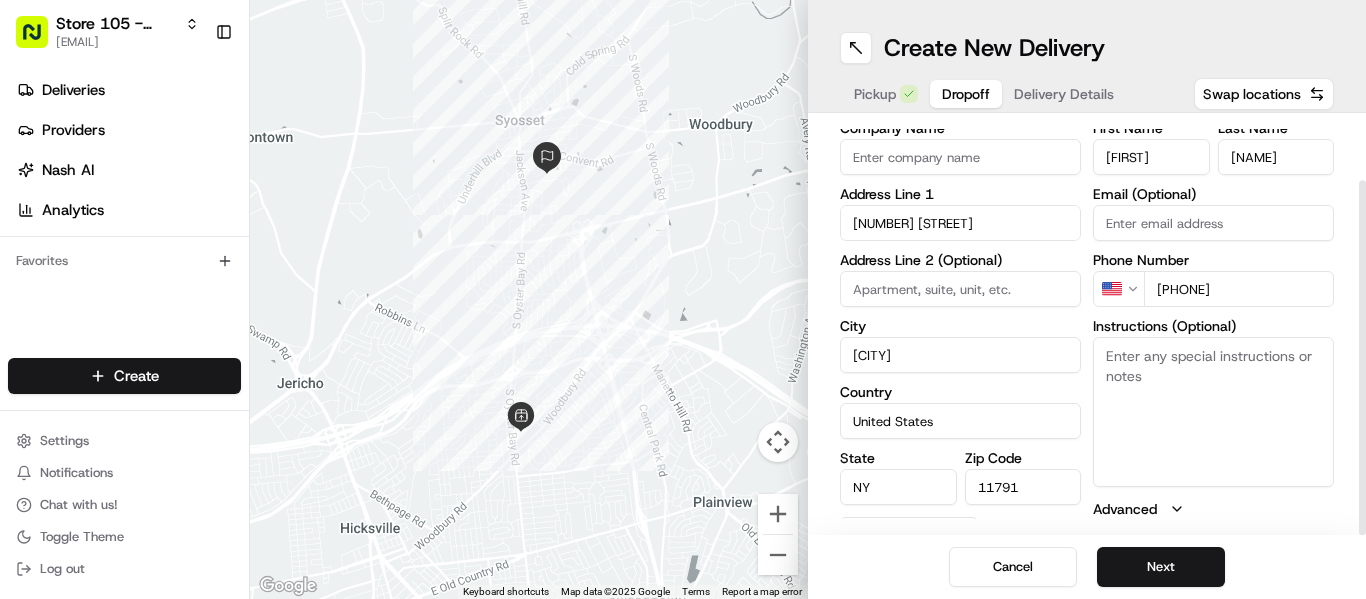 scroll, scrollTop: 74, scrollLeft: 0, axis: vertical 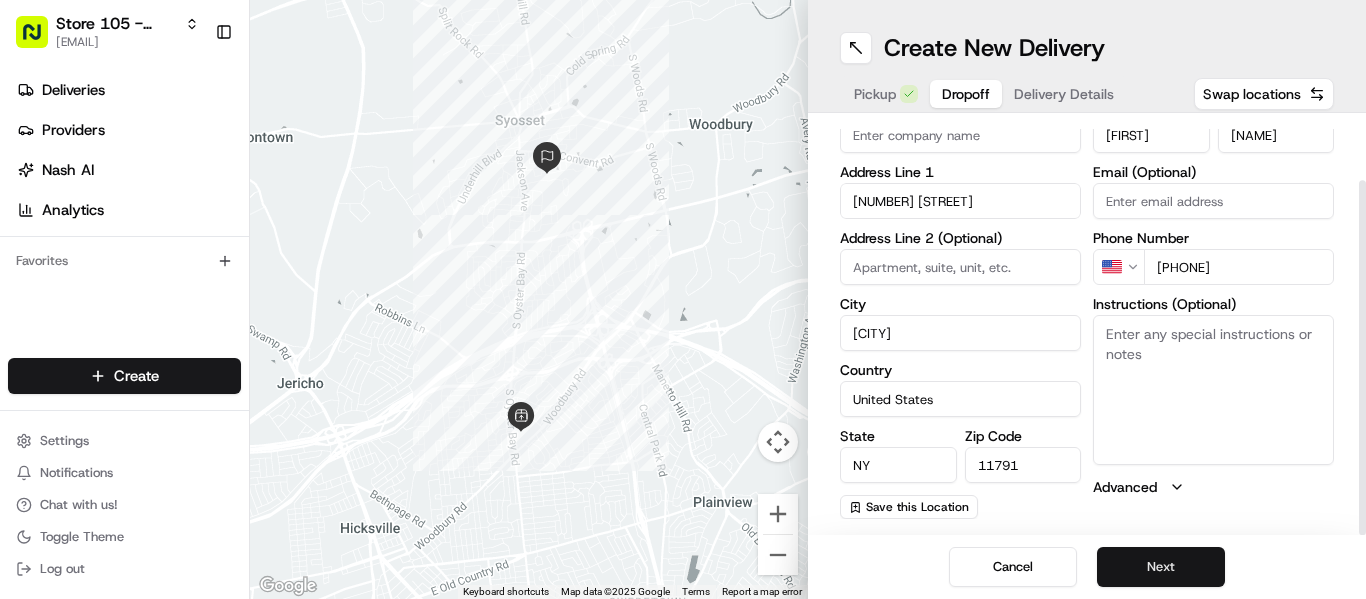 click on "Next" at bounding box center (1161, 567) 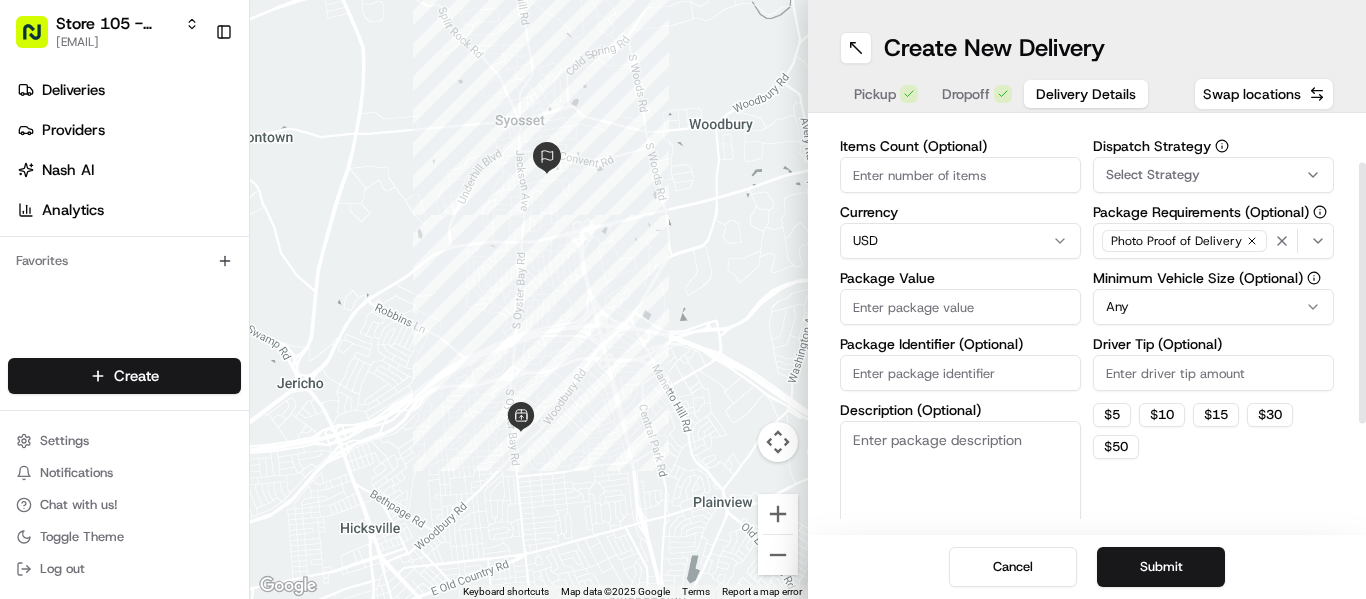 type 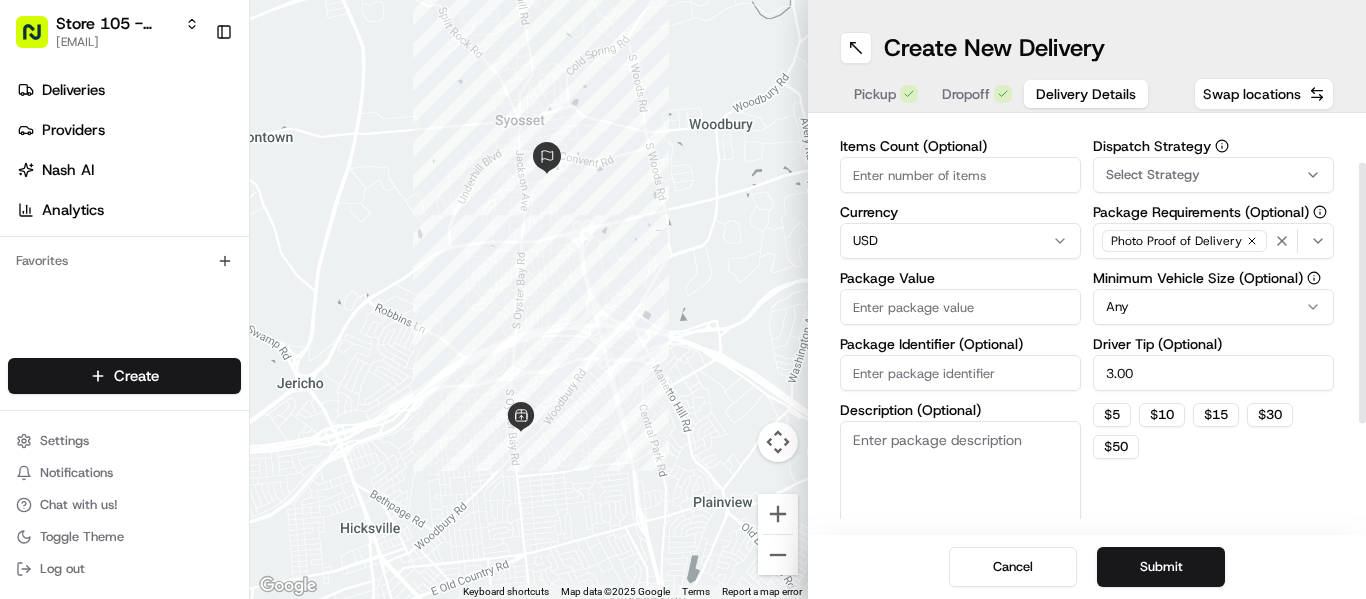 type on "3.00" 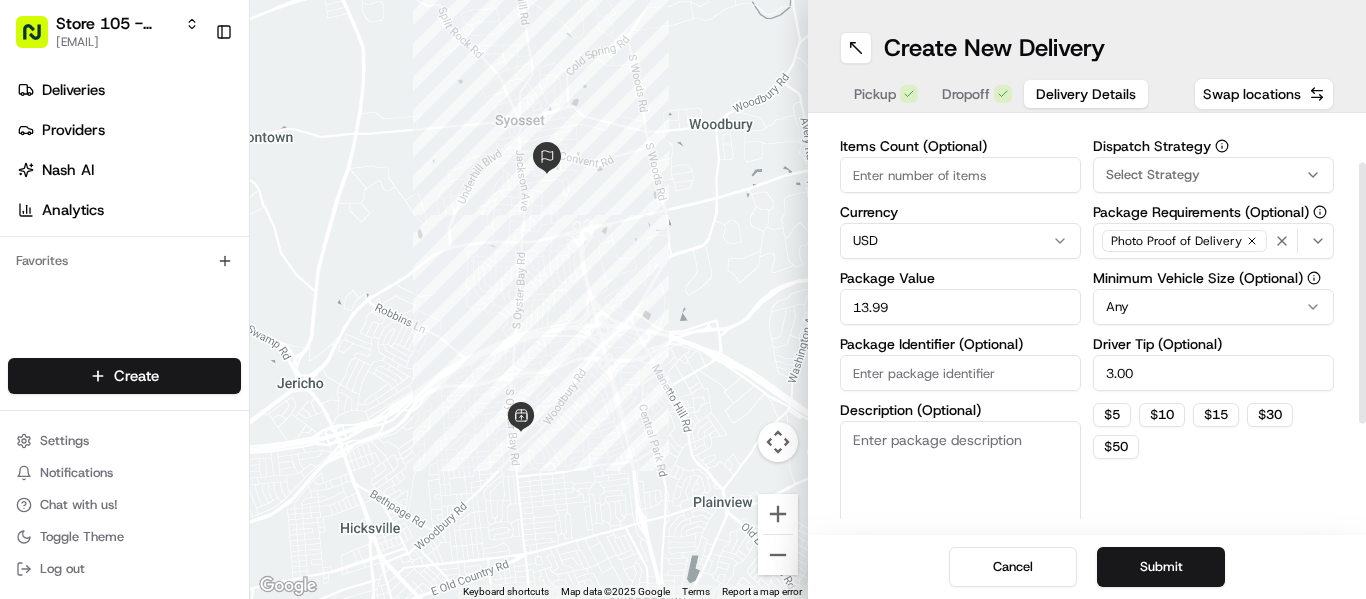 type on "13.99" 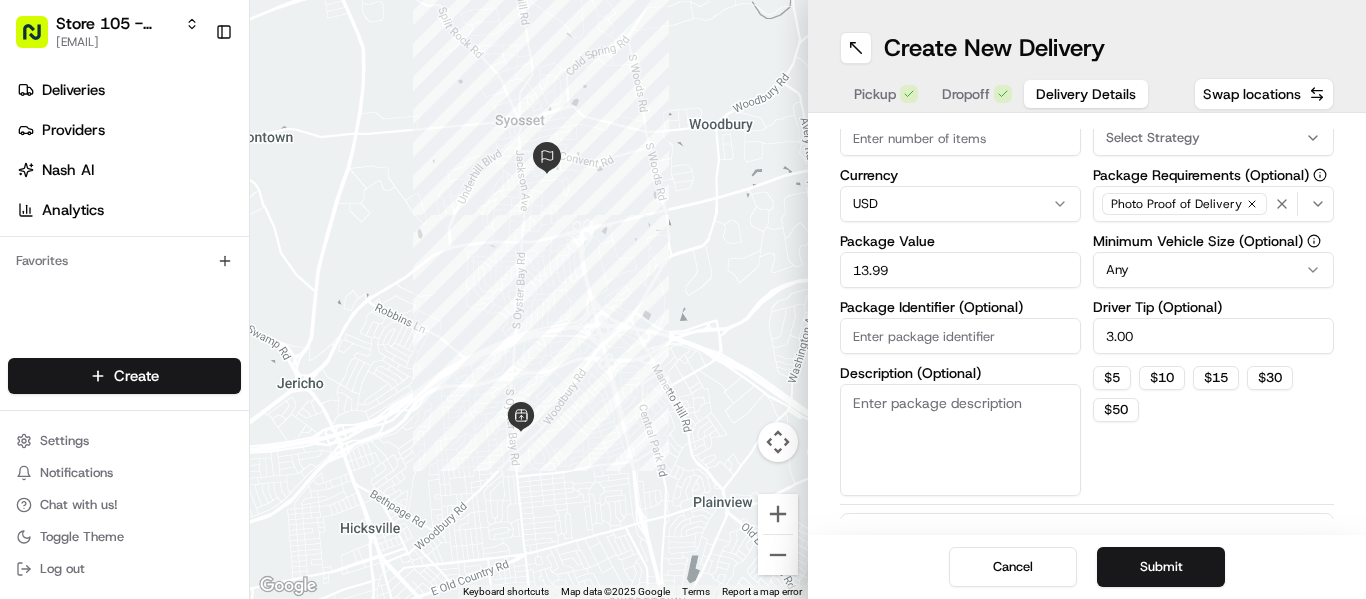 scroll, scrollTop: 174, scrollLeft: 0, axis: vertical 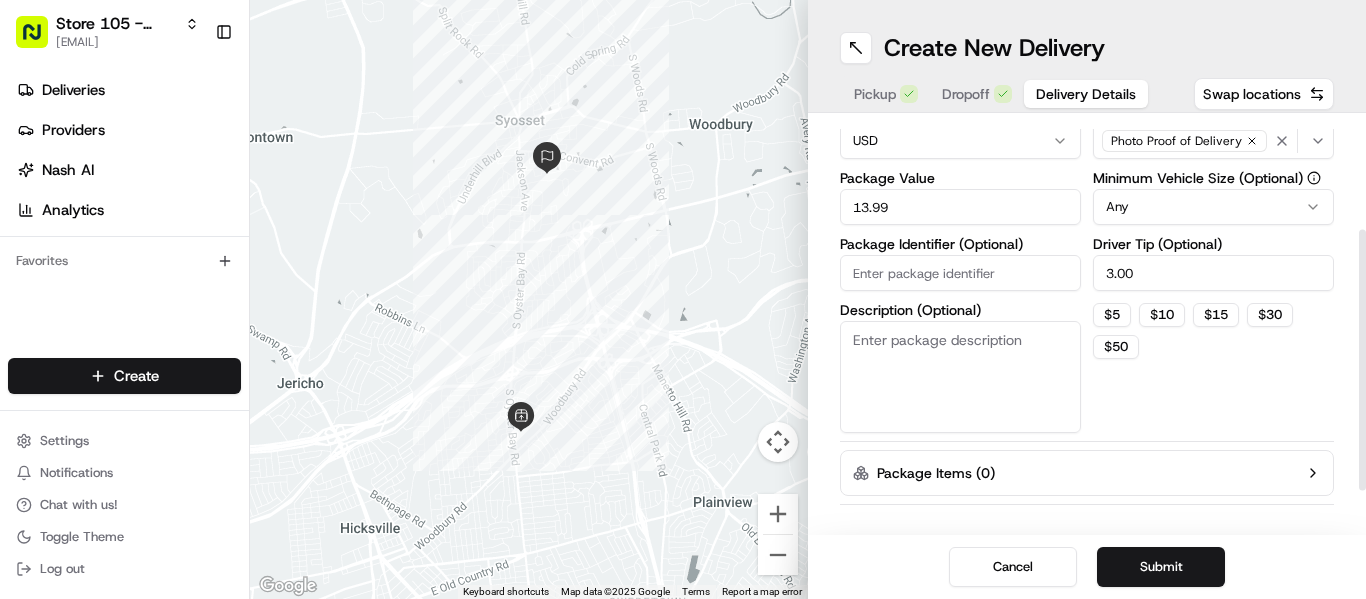 click on "Package Identifier (Optional)" at bounding box center [960, 273] 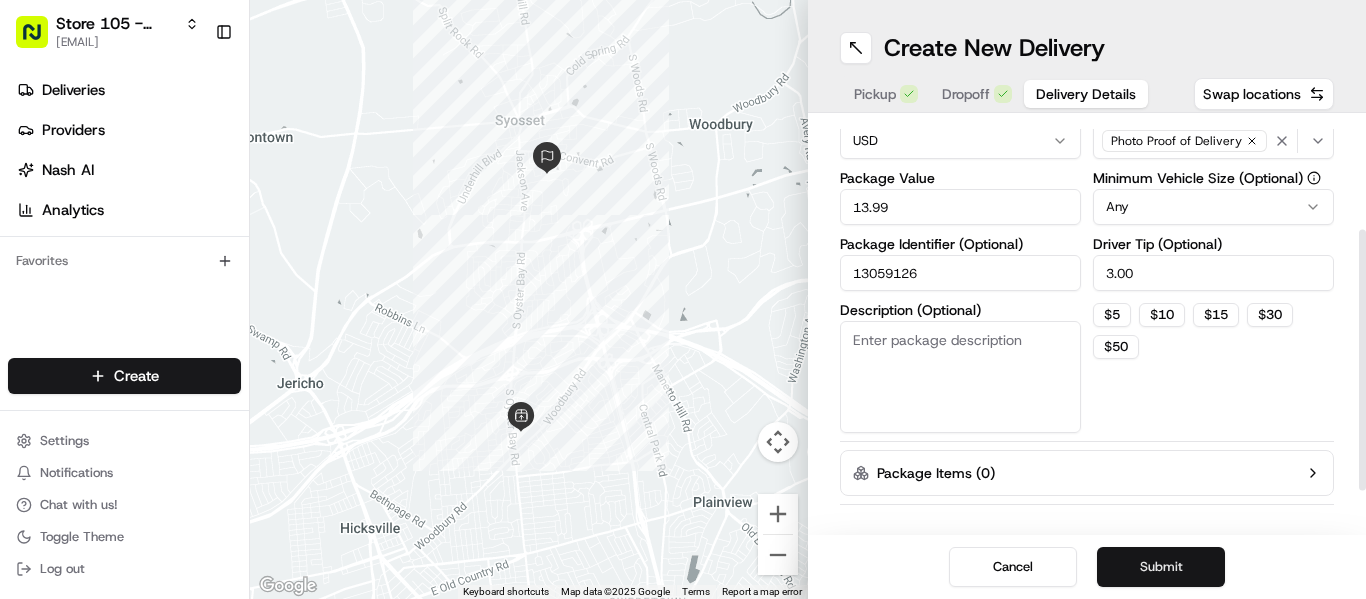 type on "13059126" 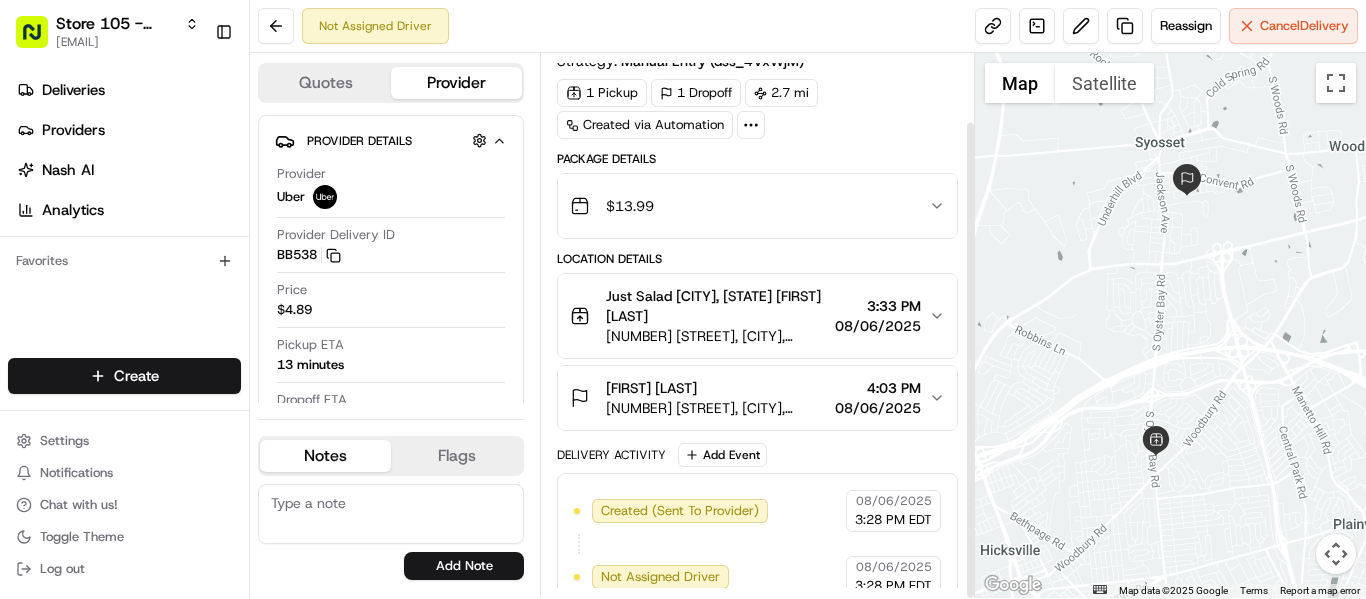 scroll, scrollTop: 77, scrollLeft: 0, axis: vertical 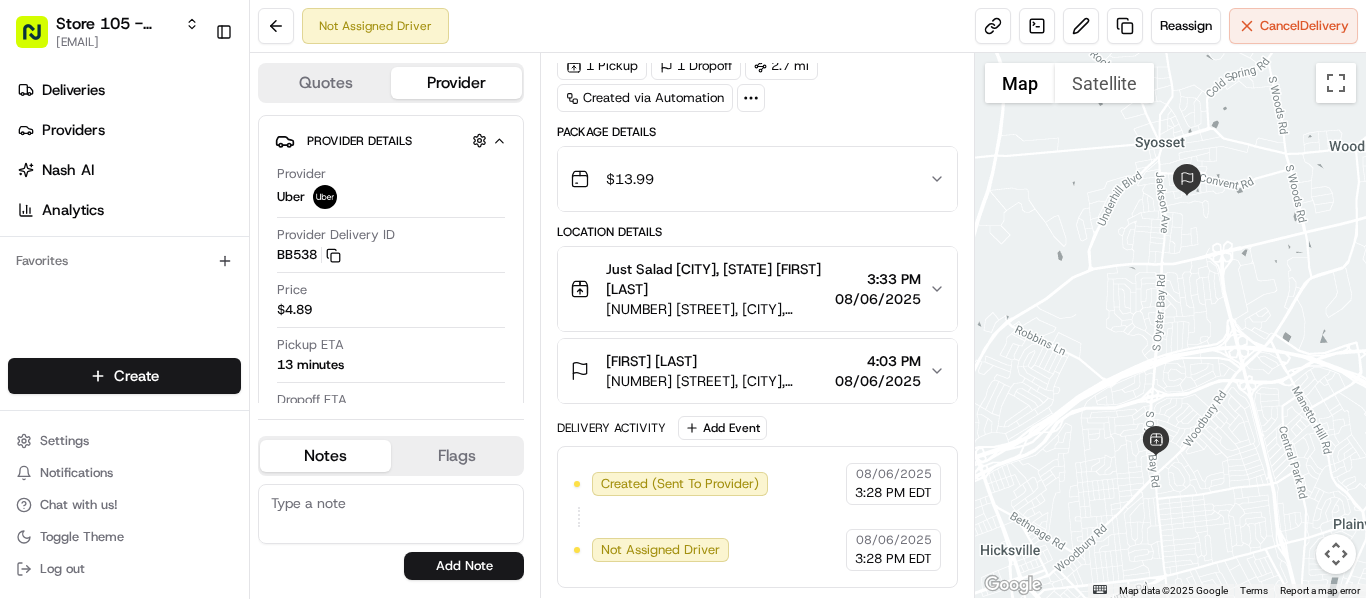 click on "08/06/2025" at bounding box center [878, 381] 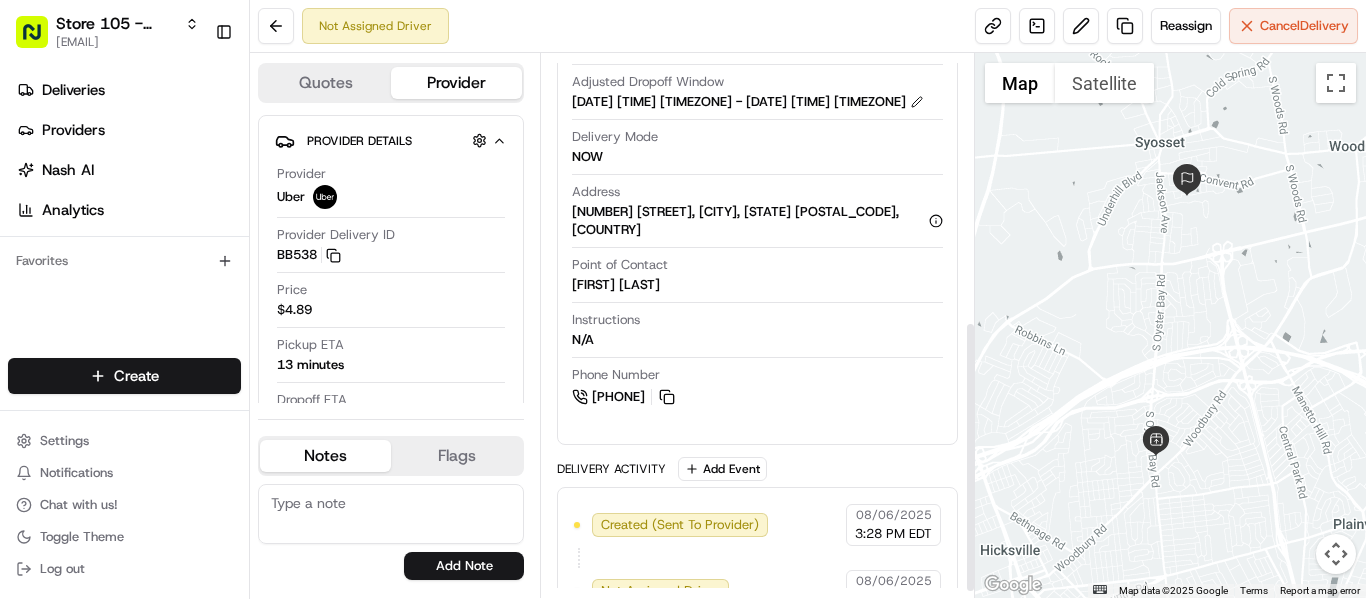 scroll, scrollTop: 547, scrollLeft: 0, axis: vertical 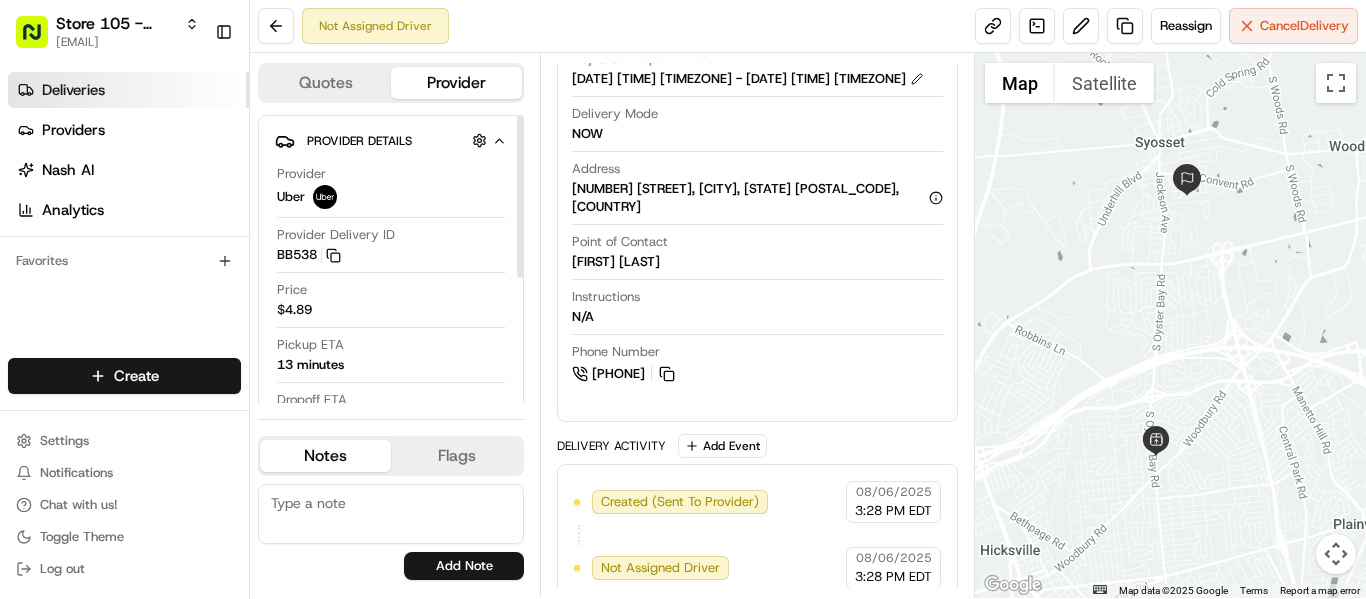 click on "Deliveries" at bounding box center [73, 90] 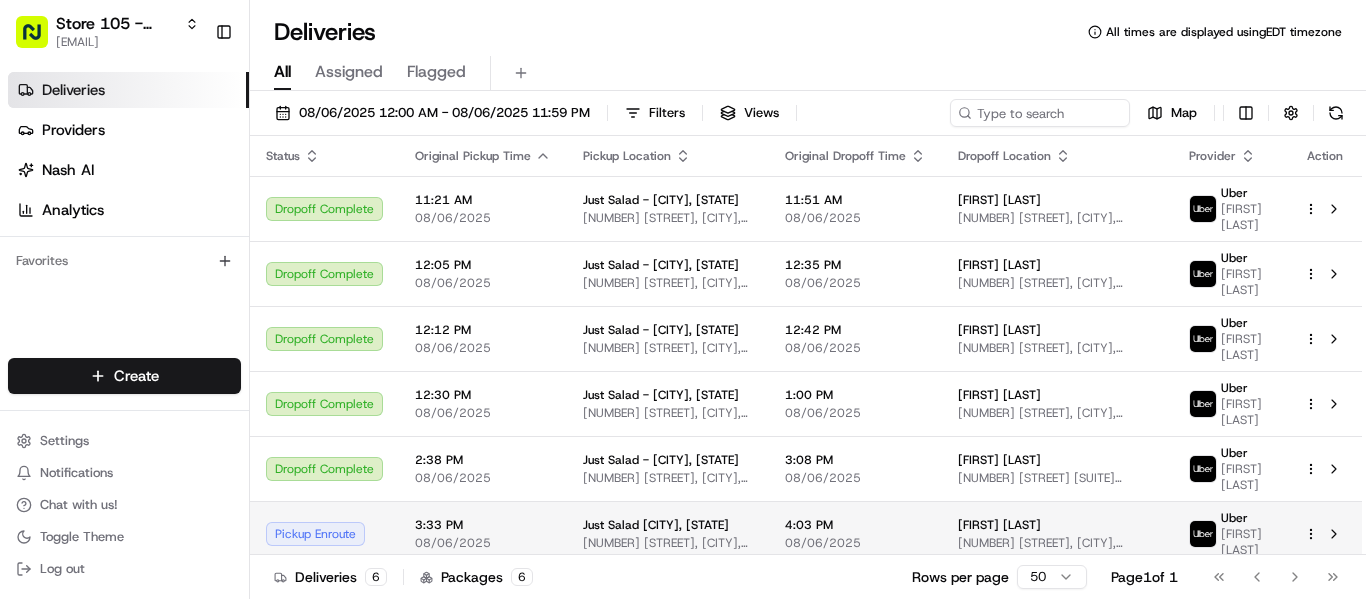 click on "[NUMBER] [STREET], [CITY], [STATE] [POSTAL_CODE], [COUNTRY]" at bounding box center [1057, 543] 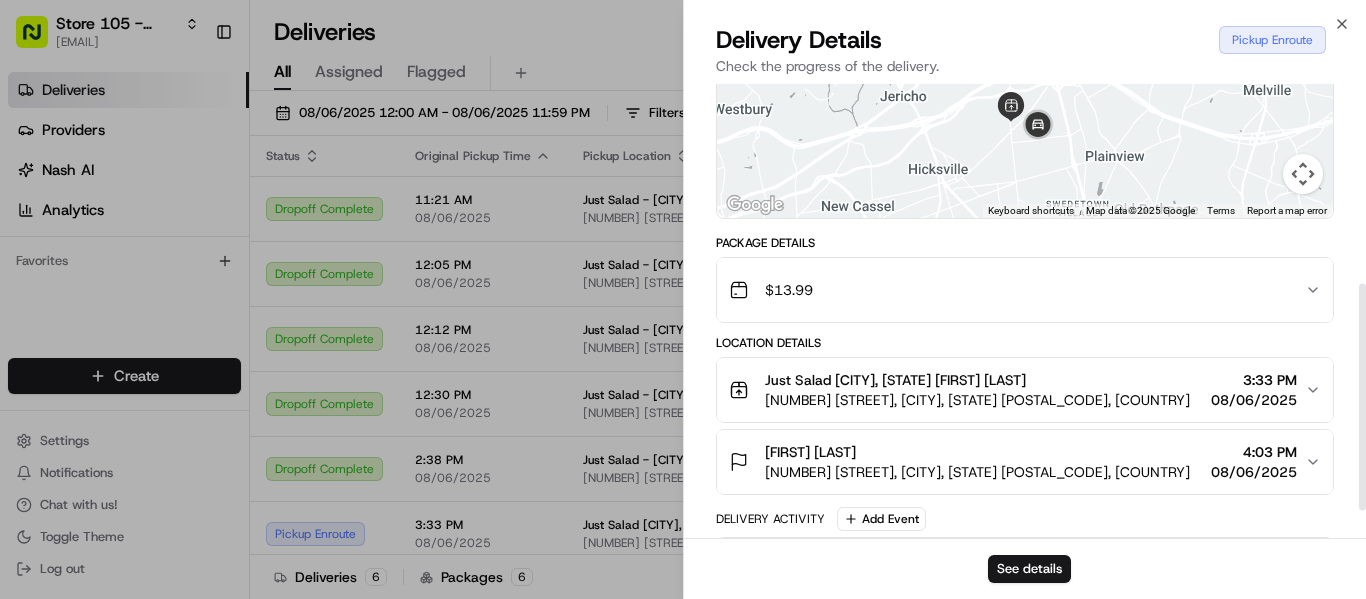 scroll, scrollTop: 400, scrollLeft: 0, axis: vertical 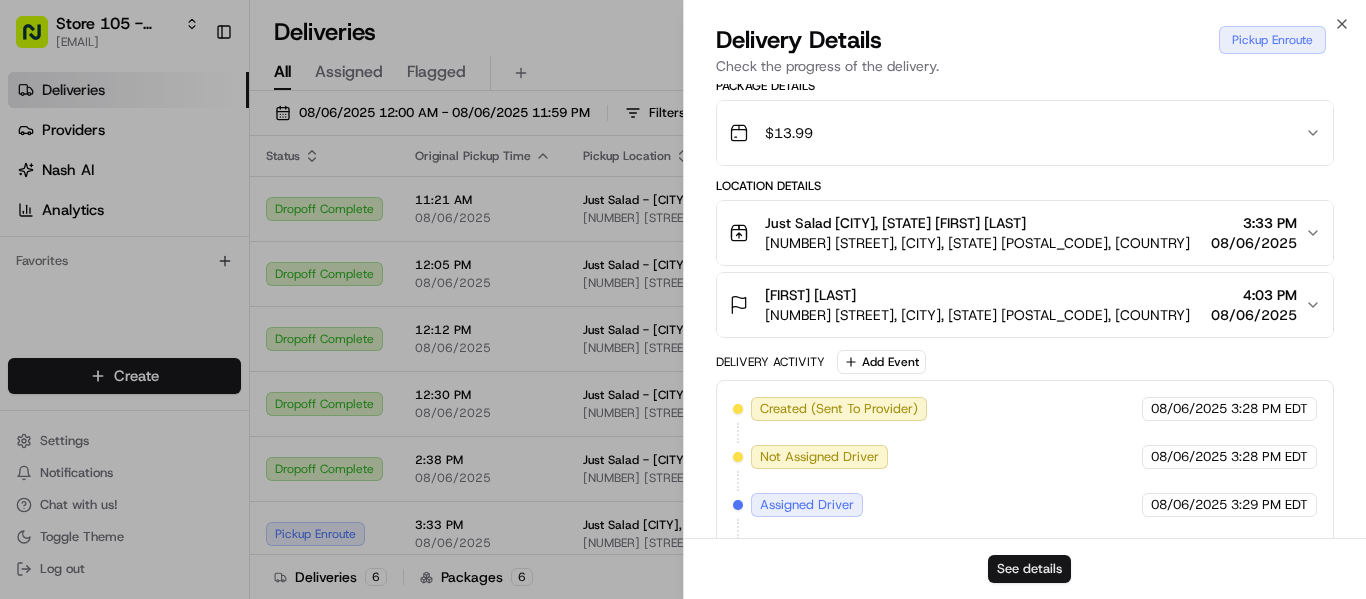 click on "See details" at bounding box center [1029, 569] 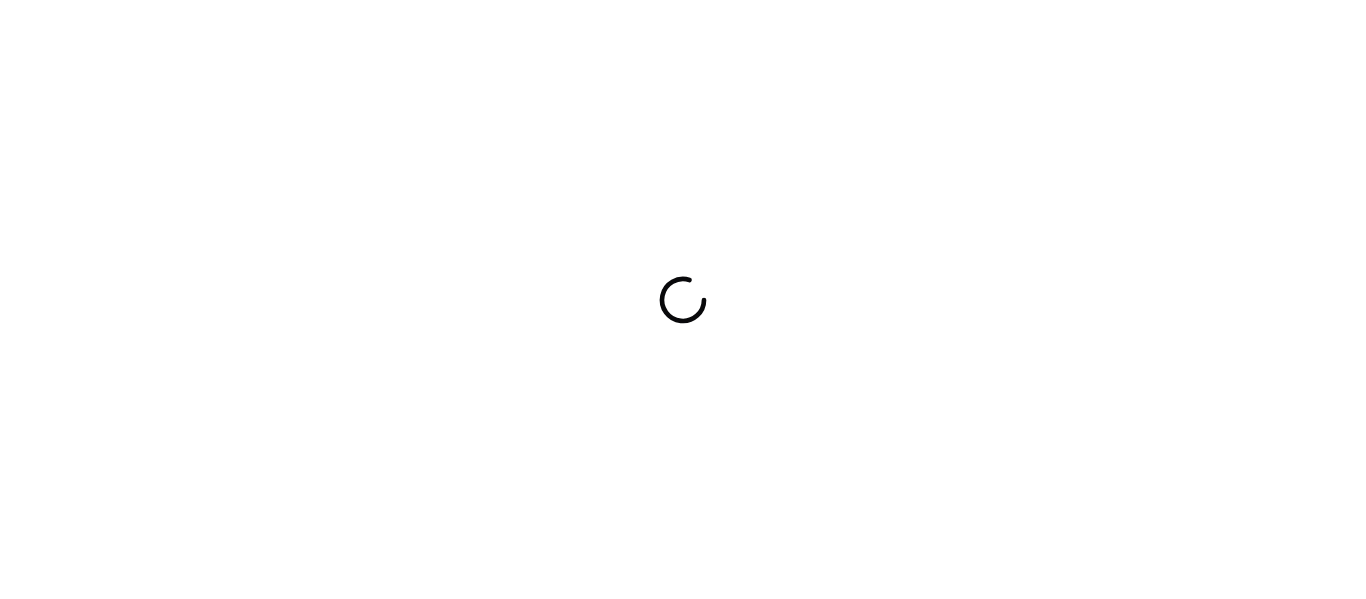 scroll, scrollTop: 0, scrollLeft: 0, axis: both 